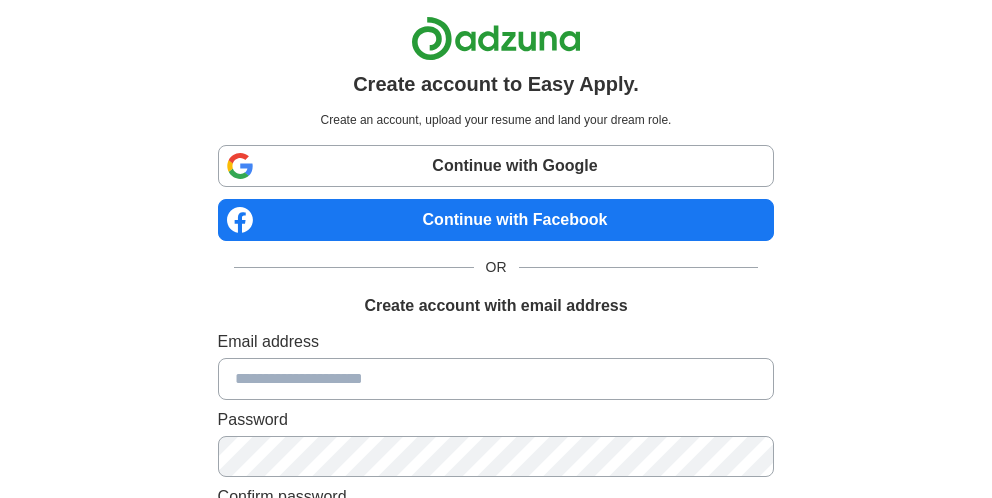 scroll, scrollTop: 0, scrollLeft: 0, axis: both 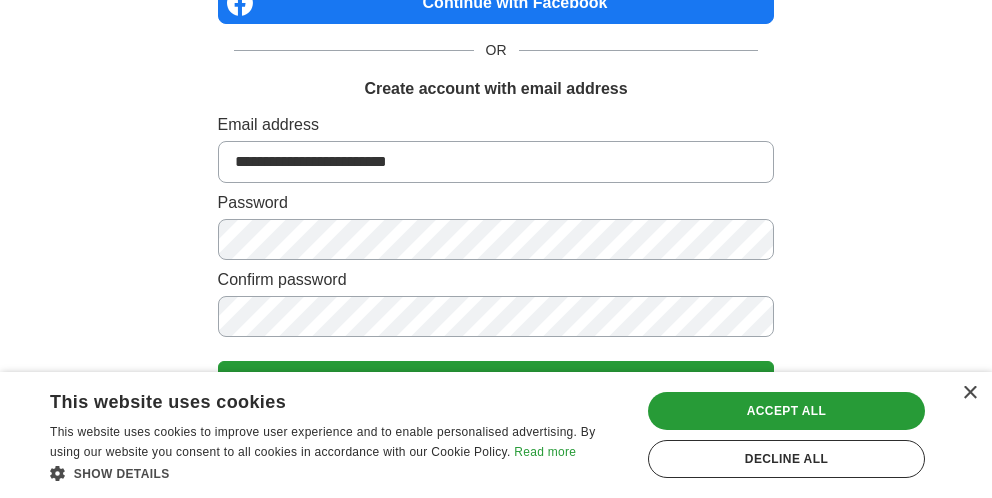 type on "**********" 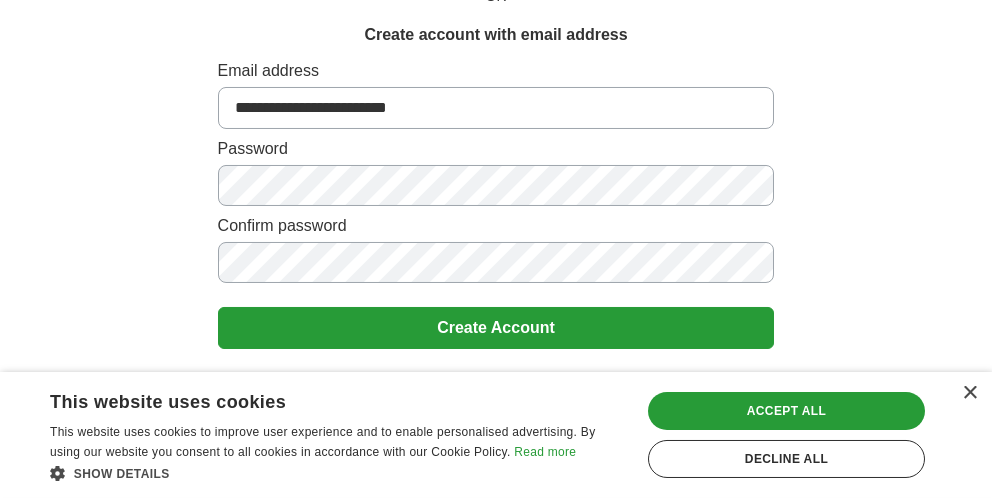 scroll, scrollTop: 298, scrollLeft: 0, axis: vertical 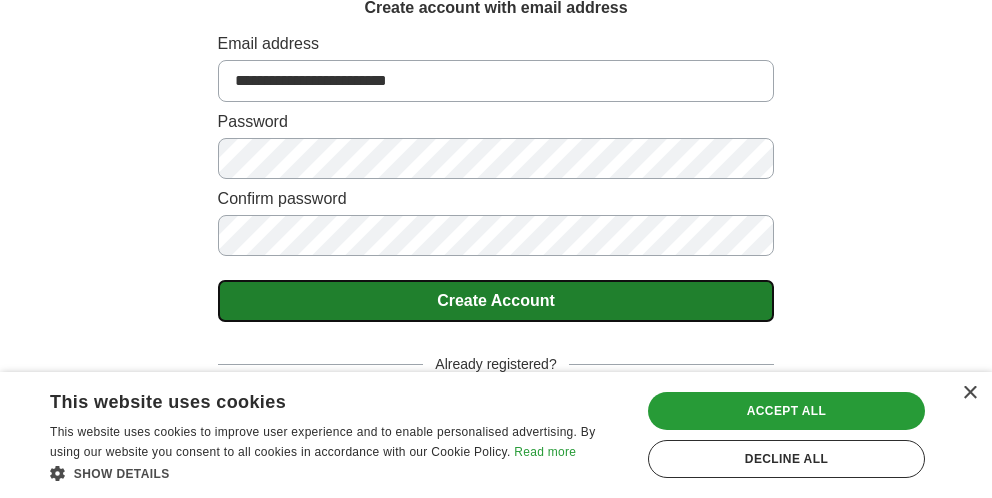 click on "Create Account" at bounding box center (496, 301) 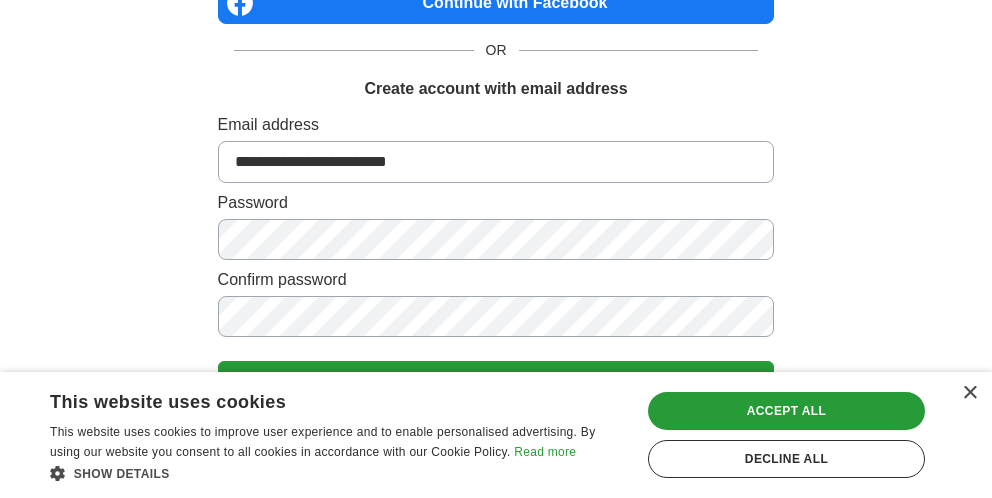 scroll, scrollTop: 298, scrollLeft: 0, axis: vertical 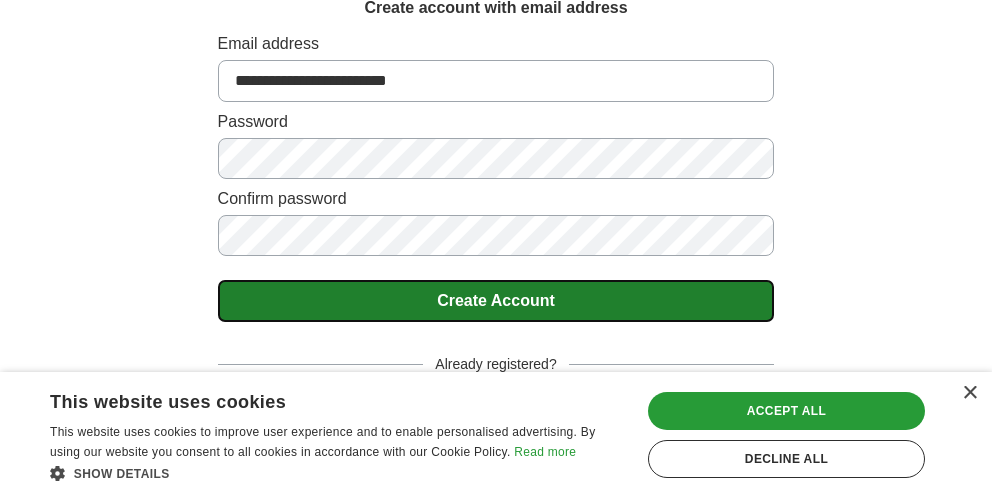 click on "Create Account" at bounding box center [496, 301] 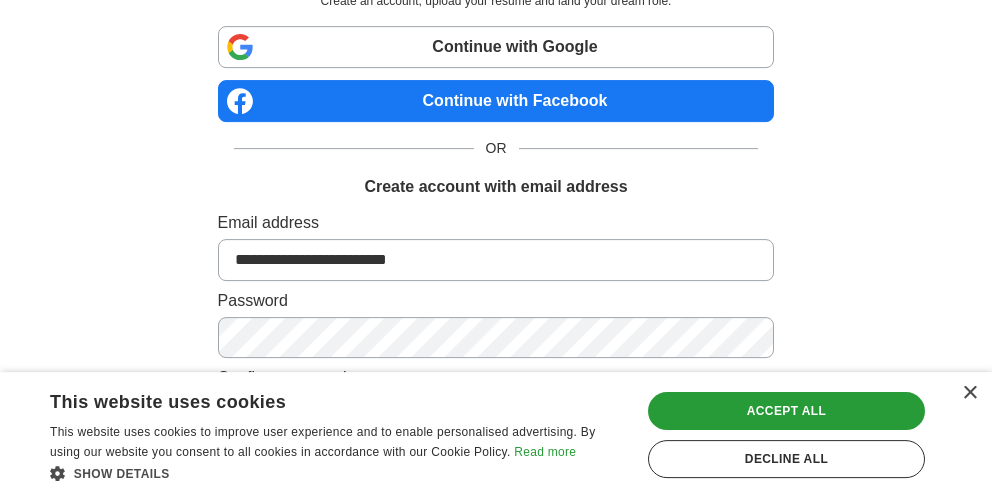 scroll, scrollTop: 298, scrollLeft: 0, axis: vertical 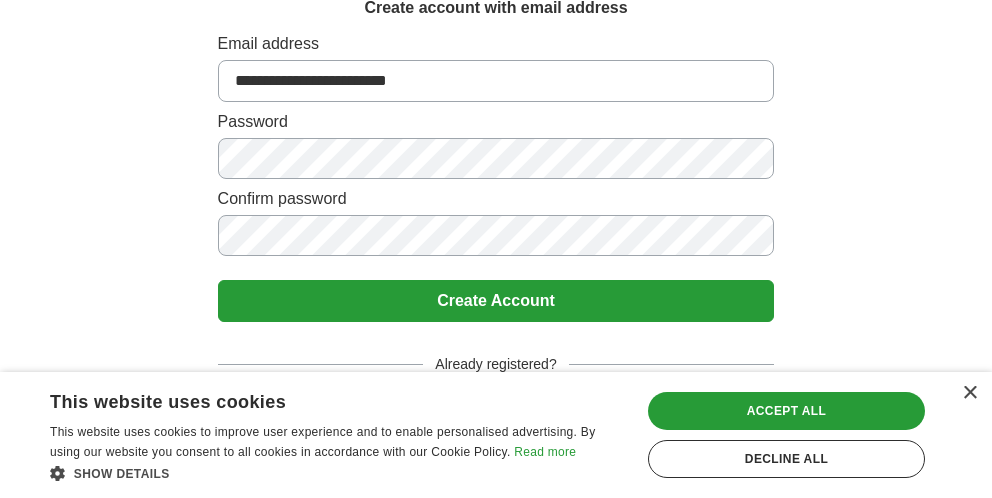 click on "×
This website uses cookies
This website uses cookies to improve user experience and to enable personalised advertising. By using our website you consent to all cookies in accordance with our Cookie Policy.
Read more
Show details
Hide details
Save & Close
Accept all
Decline all
Strictly necessary" at bounding box center [496, 435] 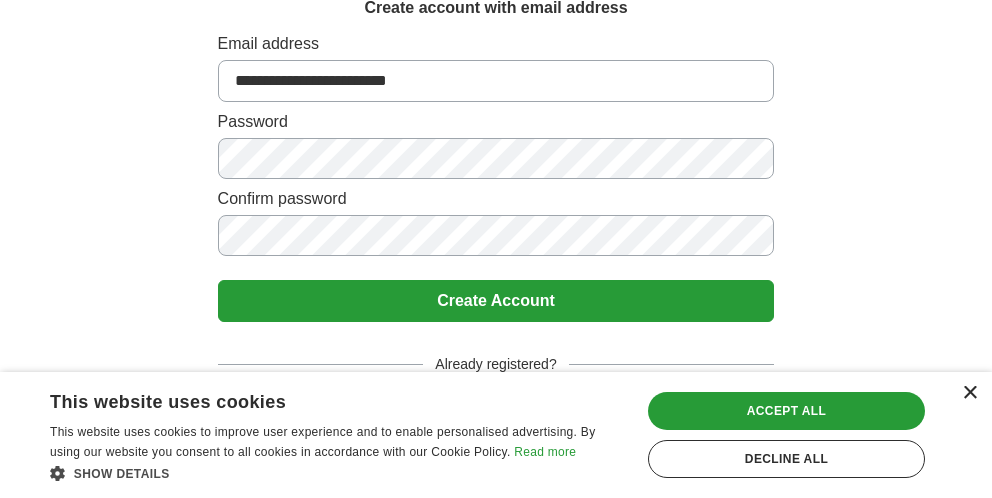 click on "×" at bounding box center [969, 393] 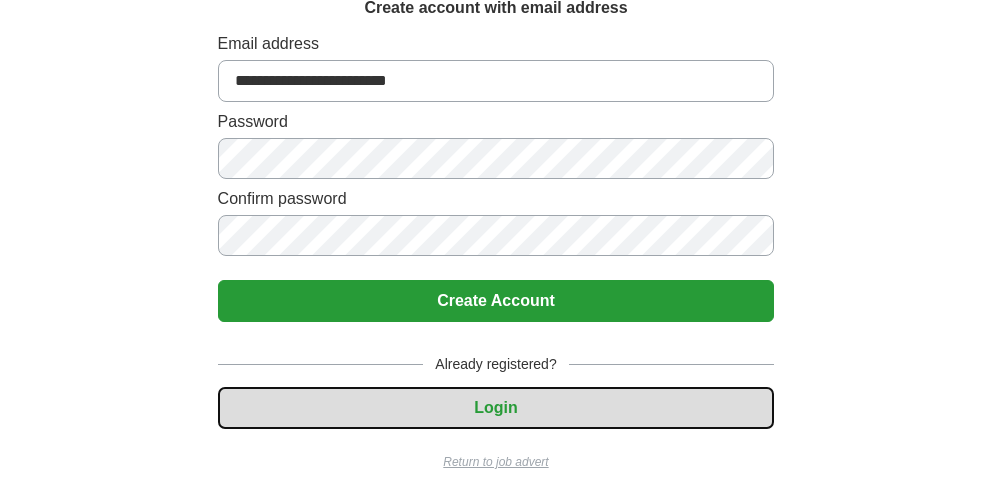 click on "Login" at bounding box center [496, 408] 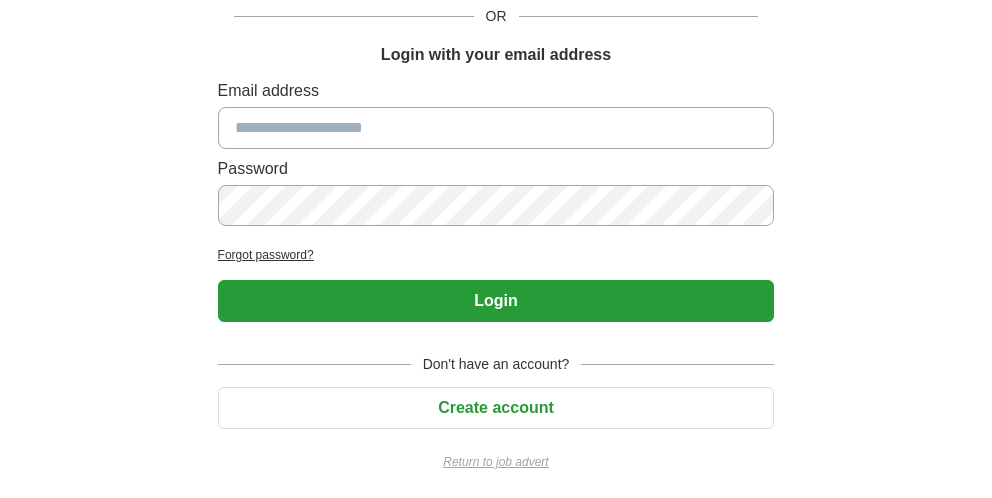click at bounding box center (496, 128) 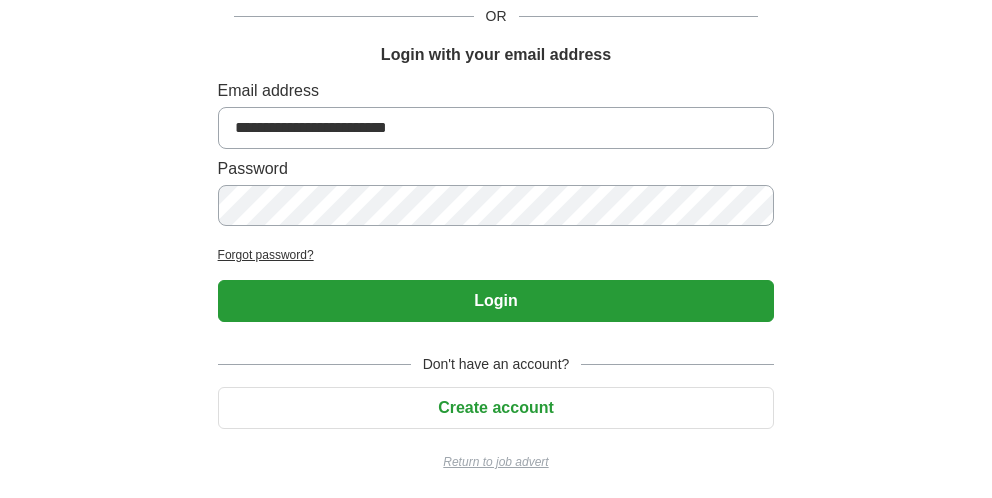 type on "**********" 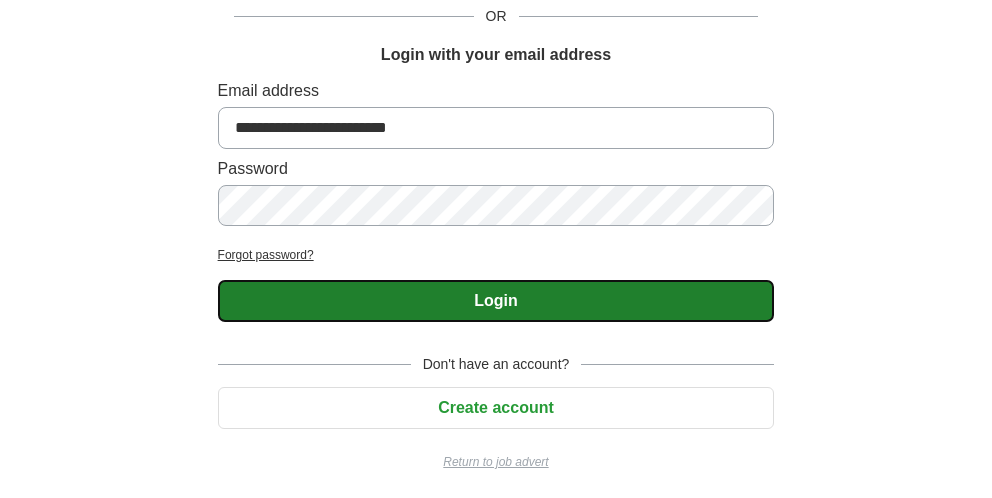 click on "Login" at bounding box center [496, 301] 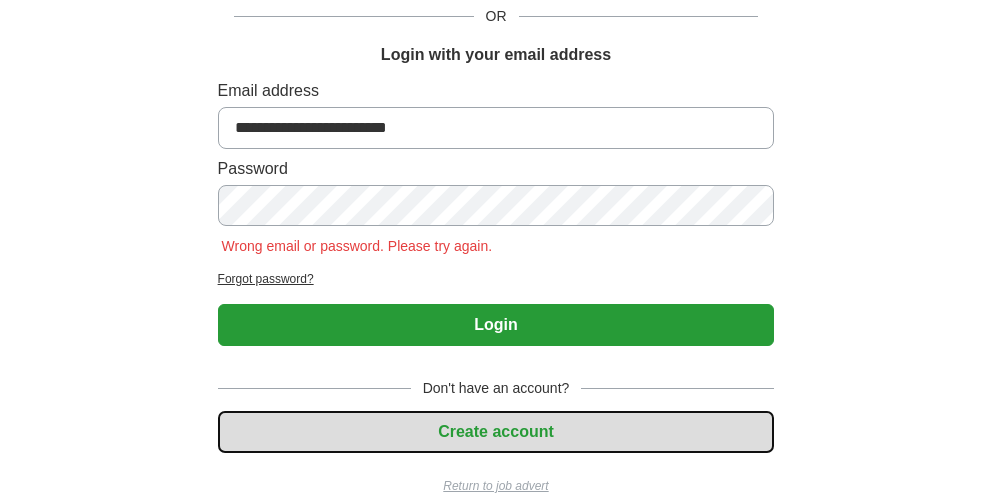 click on "Create account" at bounding box center (496, 432) 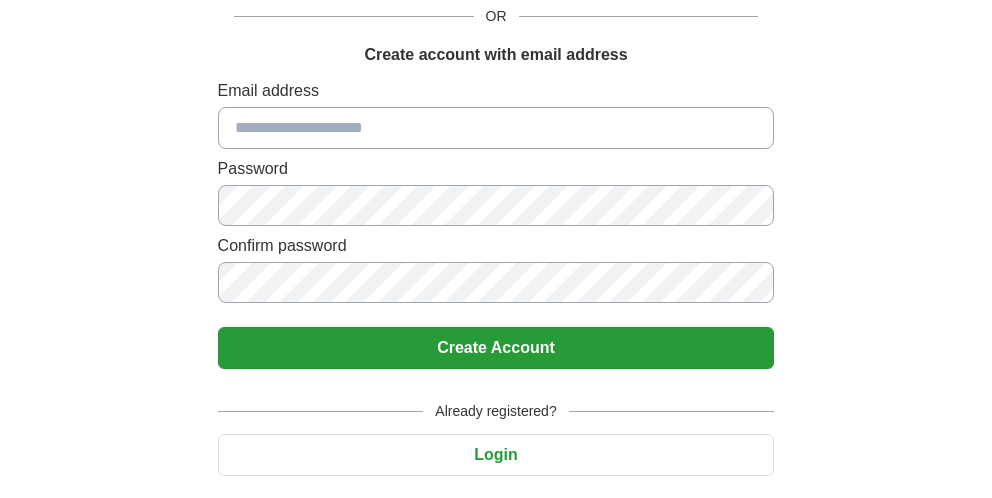 click at bounding box center [496, 128] 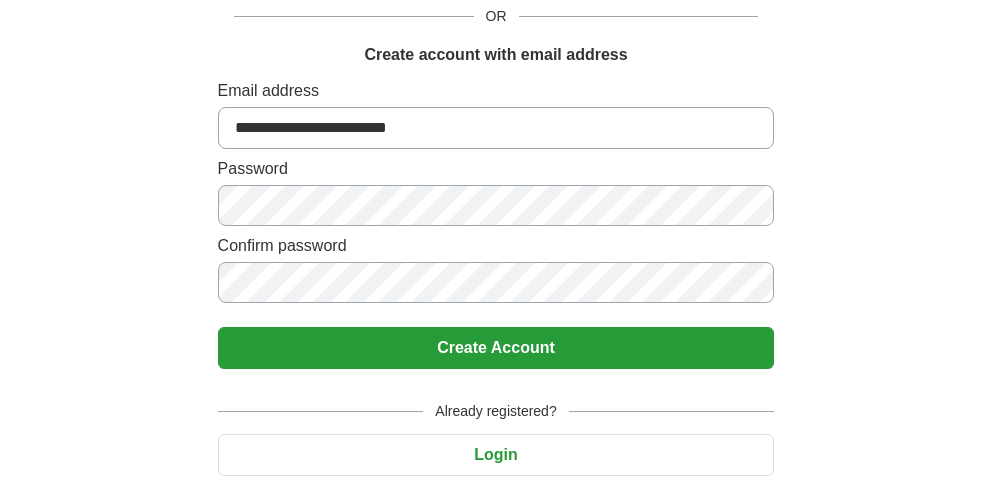type on "**********" 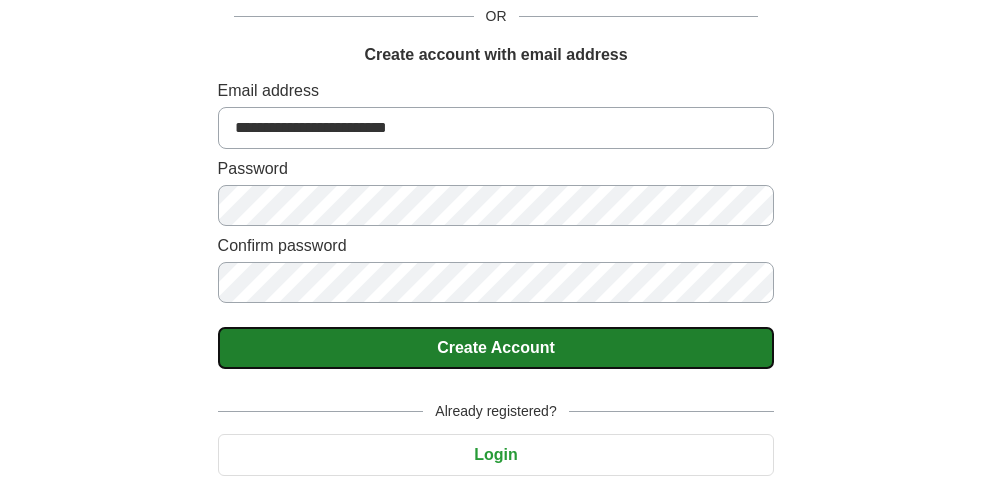 click on "Create Account" at bounding box center (496, 348) 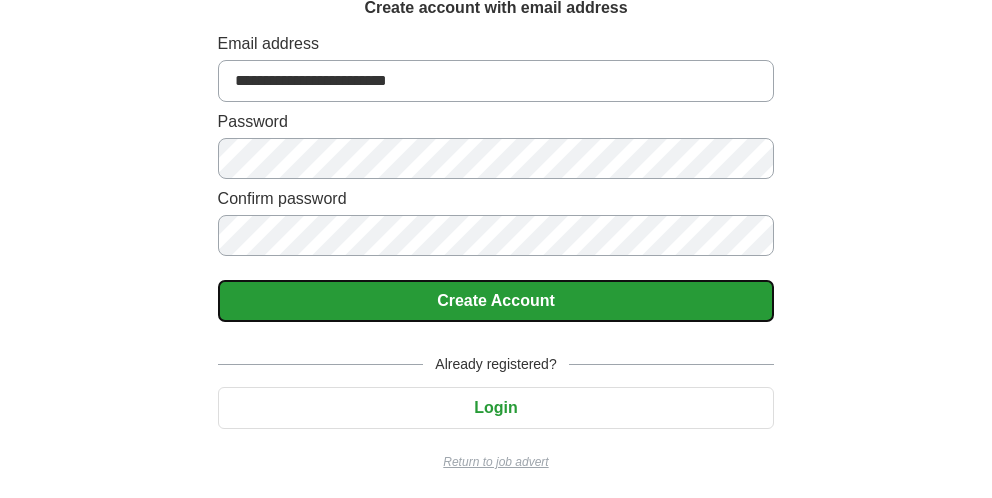 scroll, scrollTop: 0, scrollLeft: 0, axis: both 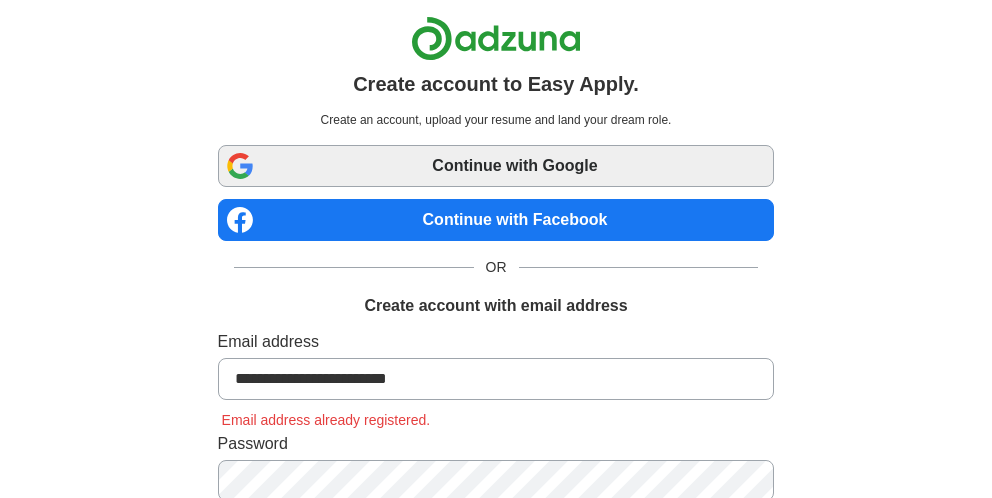 click on "Continue with Google" at bounding box center (496, 166) 